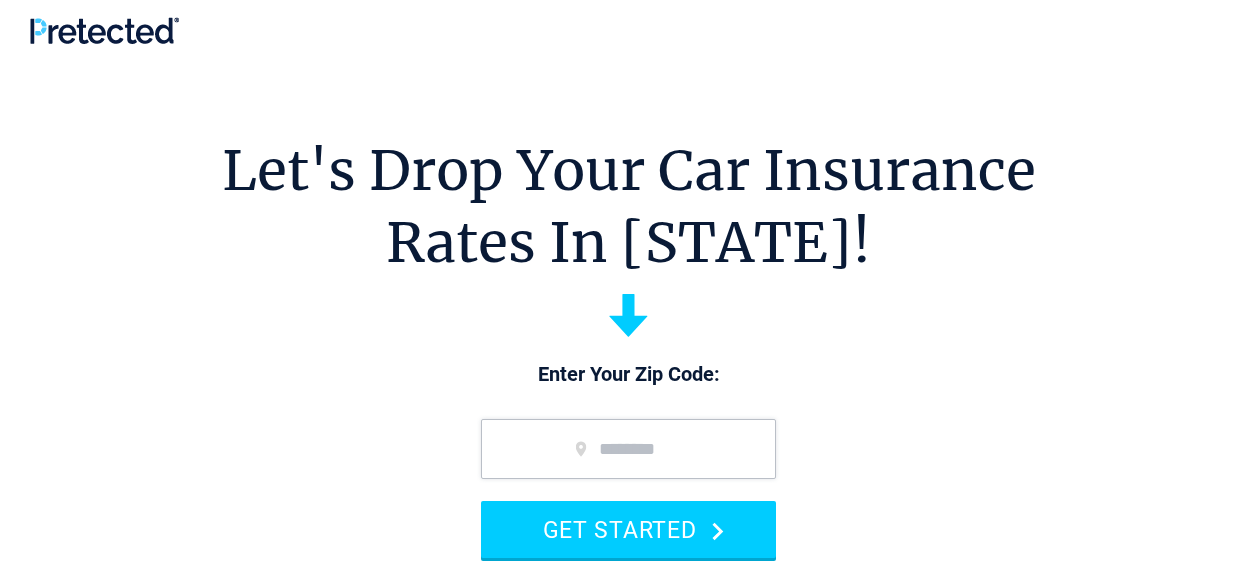 scroll, scrollTop: 0, scrollLeft: 0, axis: both 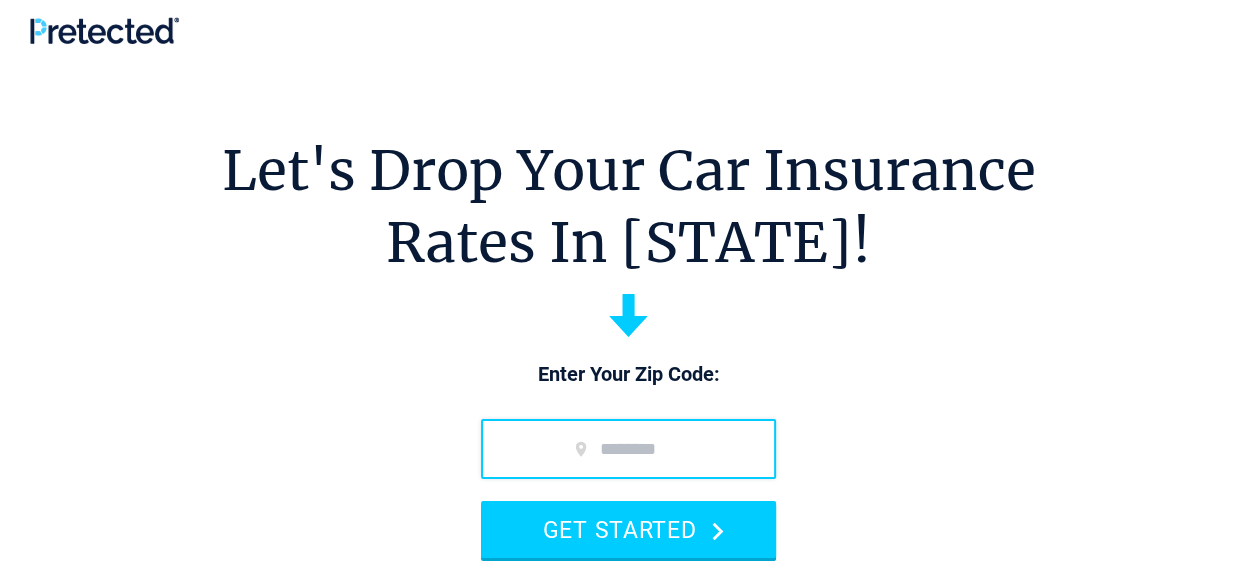 click at bounding box center (628, 449) 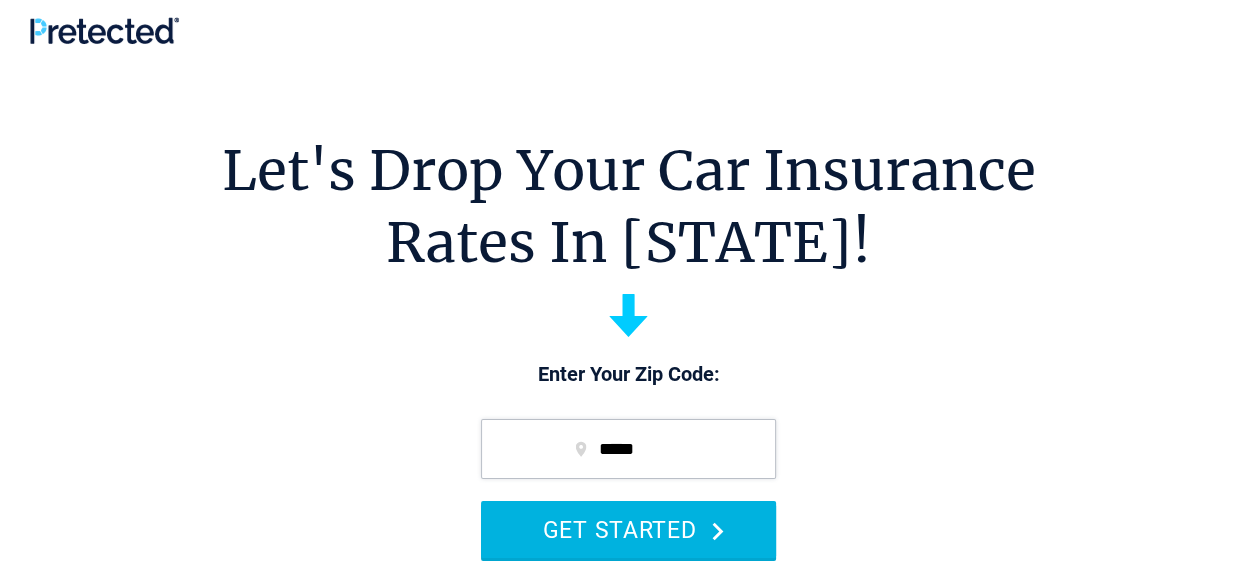 type on "*****" 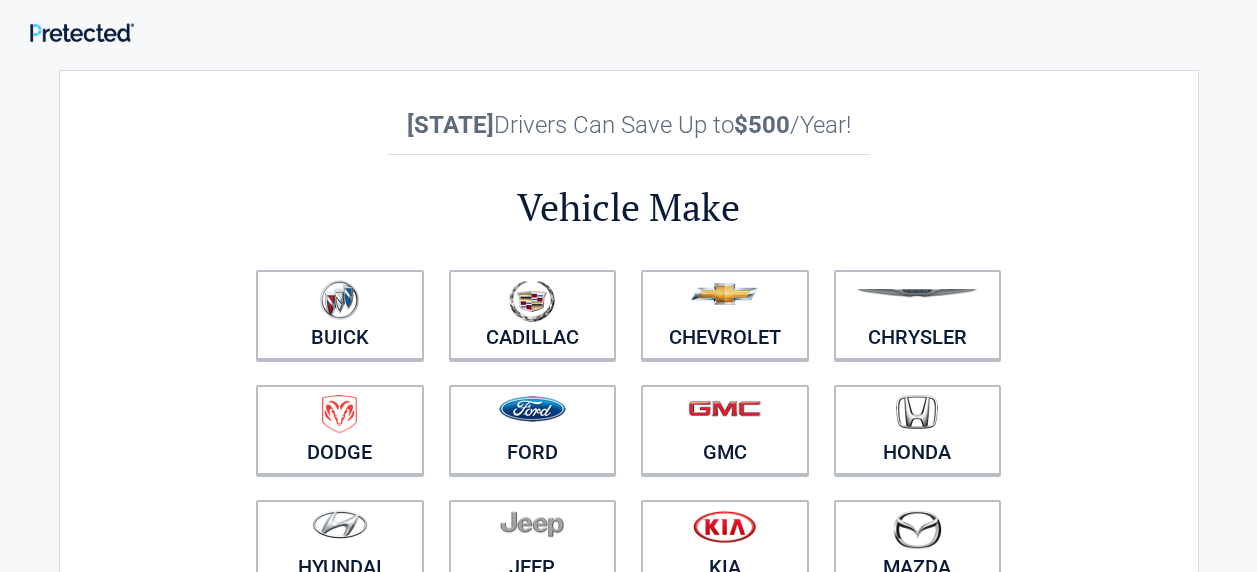 scroll, scrollTop: 0, scrollLeft: 0, axis: both 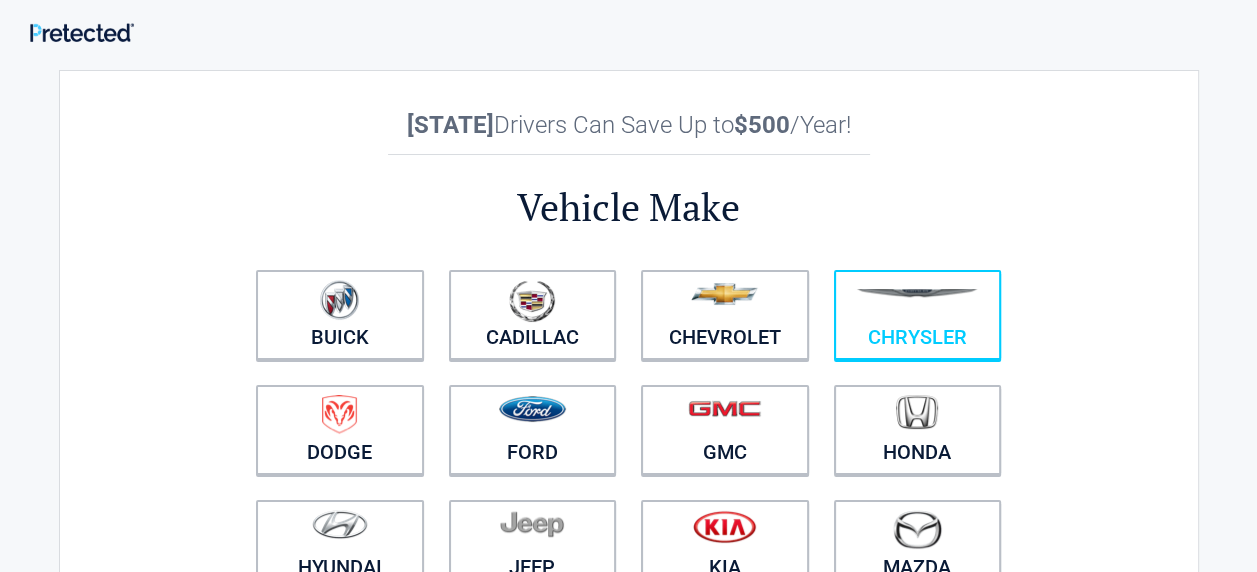 click at bounding box center [918, 302] 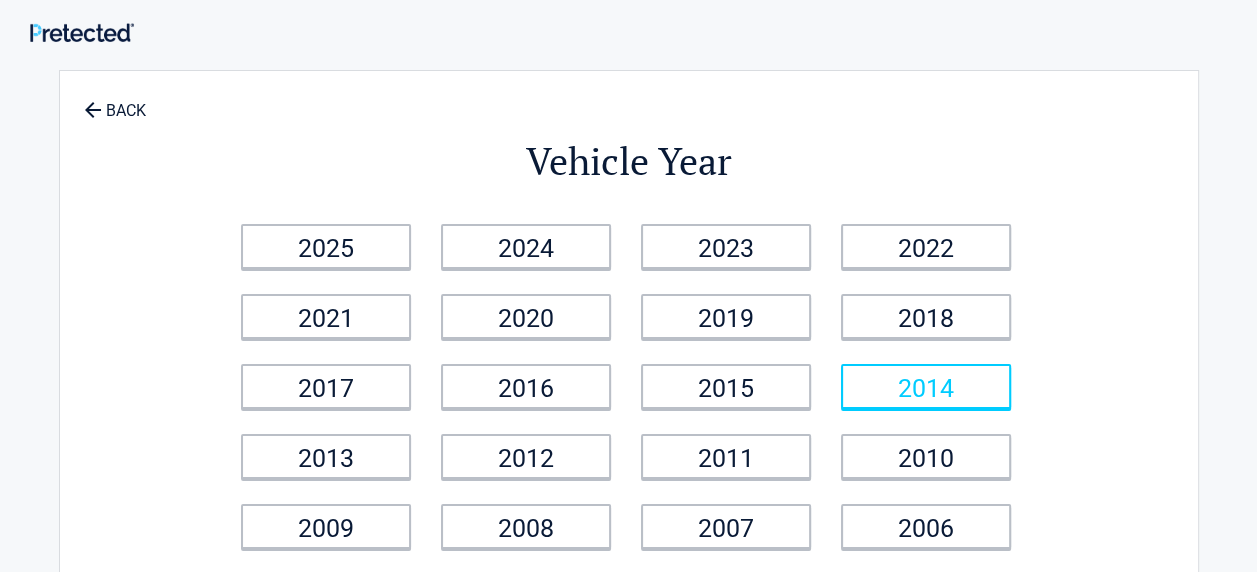 click on "2014" at bounding box center (926, 386) 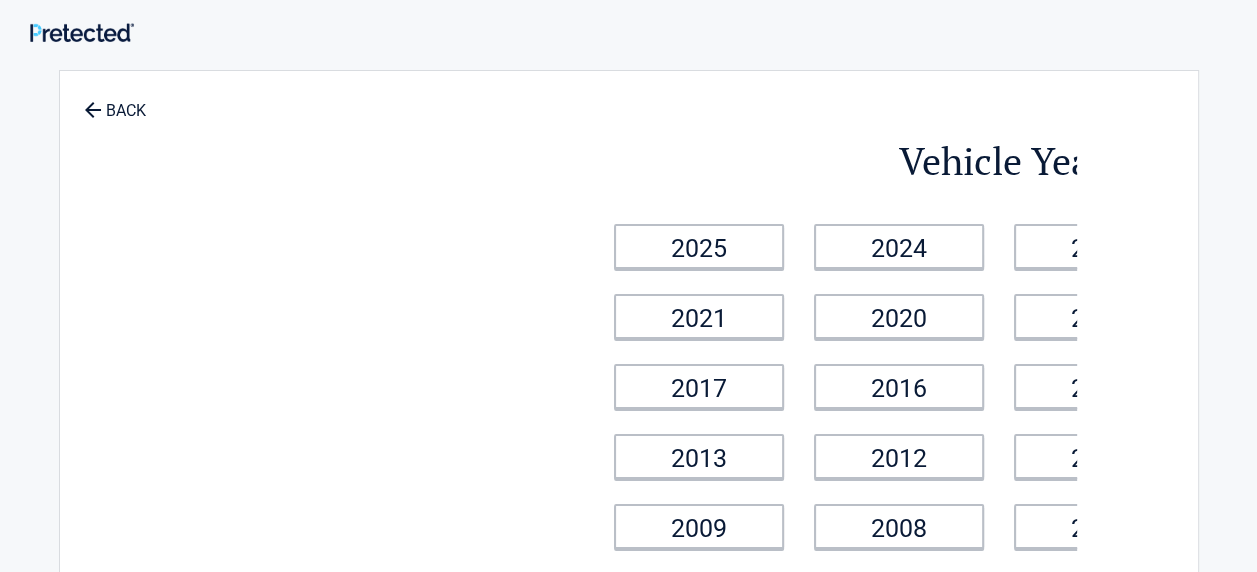 click on "2025
2024
2023
2022
2021
2020
2019
2018
2017
2016
2015
2014
2013
2012
2011
2010
2009
2008
2007
2006
2005
2004
2003
2002" at bounding box center [1002, 422] 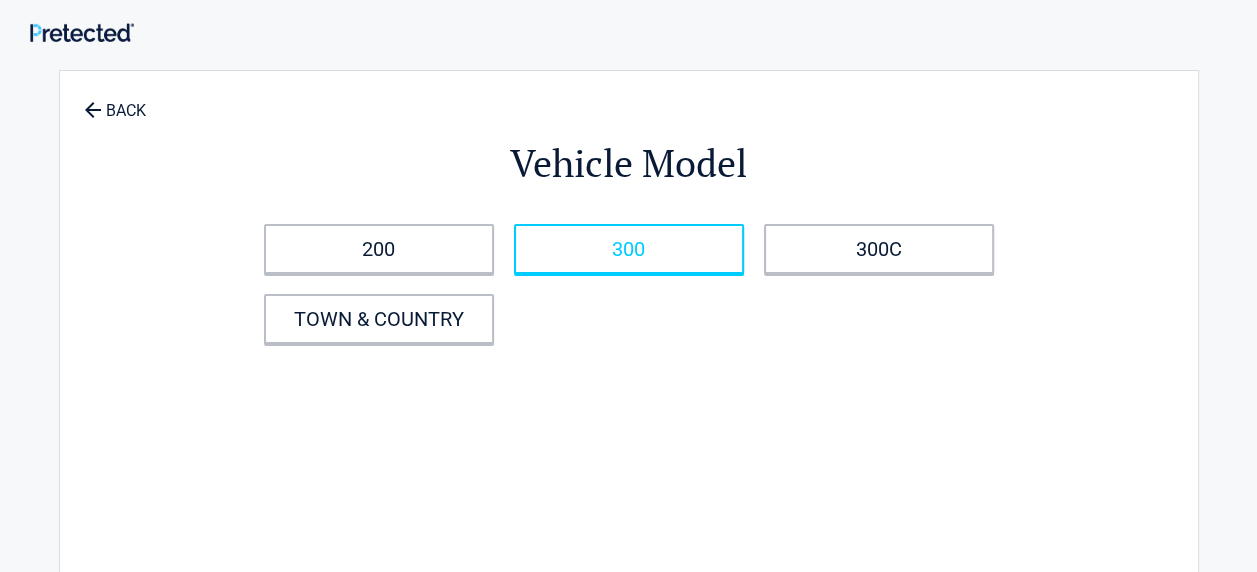 click on "300" at bounding box center [629, 249] 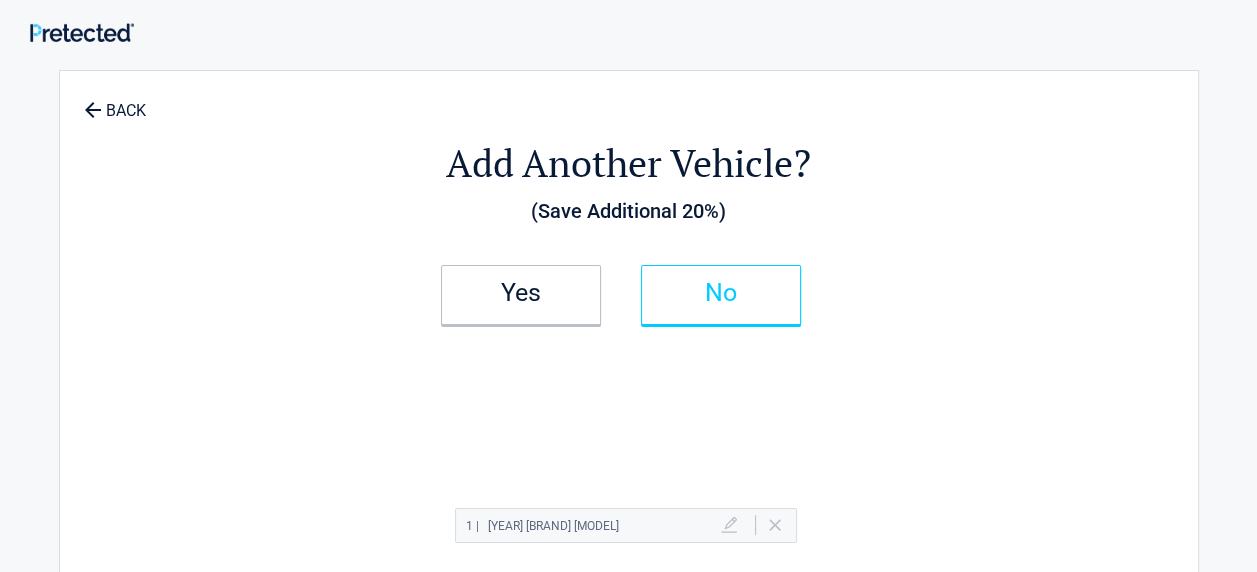 click on "No" at bounding box center [721, 293] 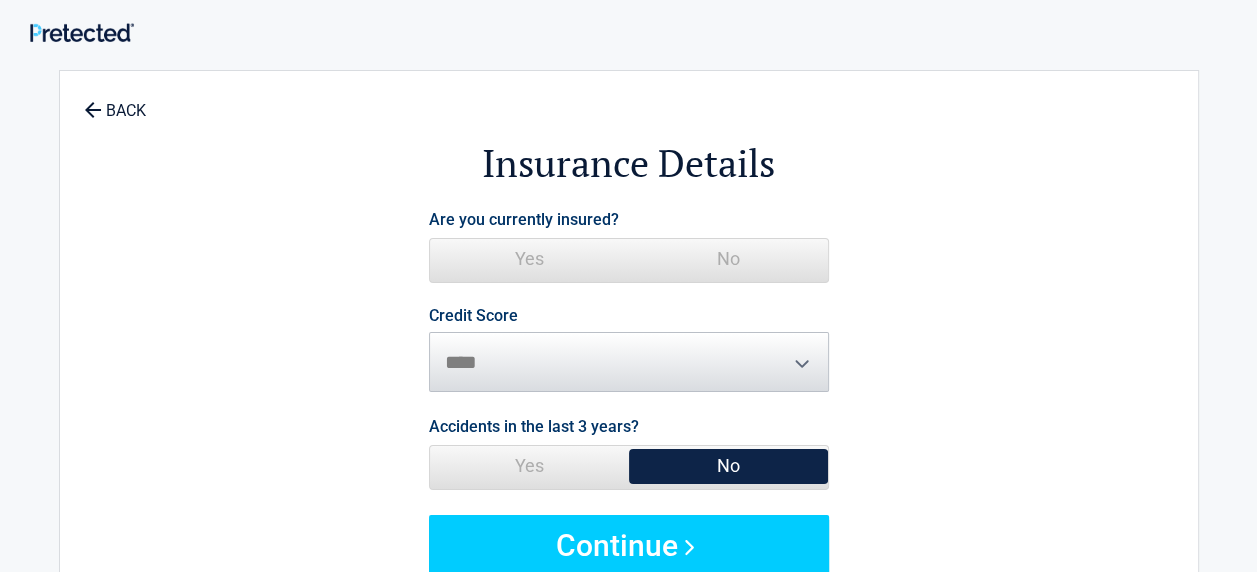click on "Yes" at bounding box center [529, 259] 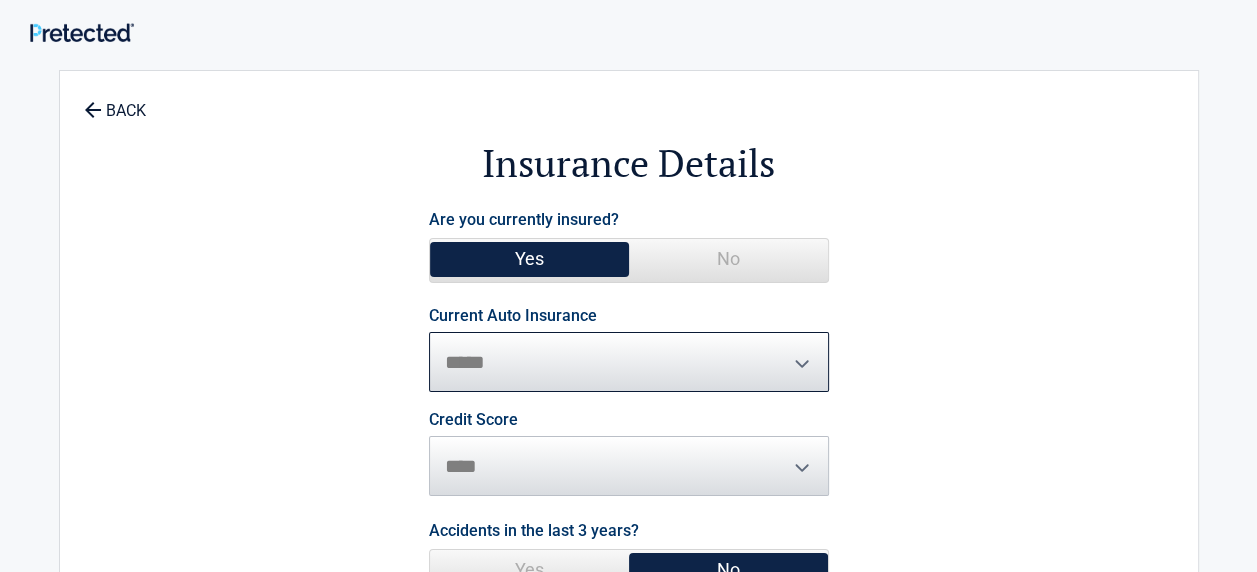 click on "**********" at bounding box center (629, 362) 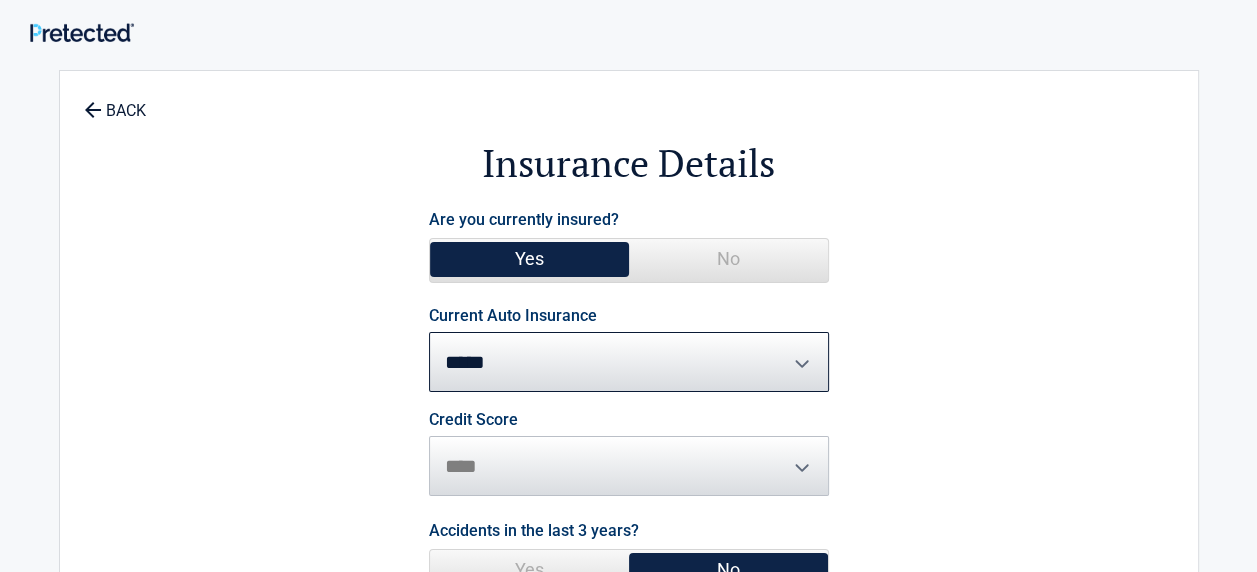click on "**********" at bounding box center (629, 442) 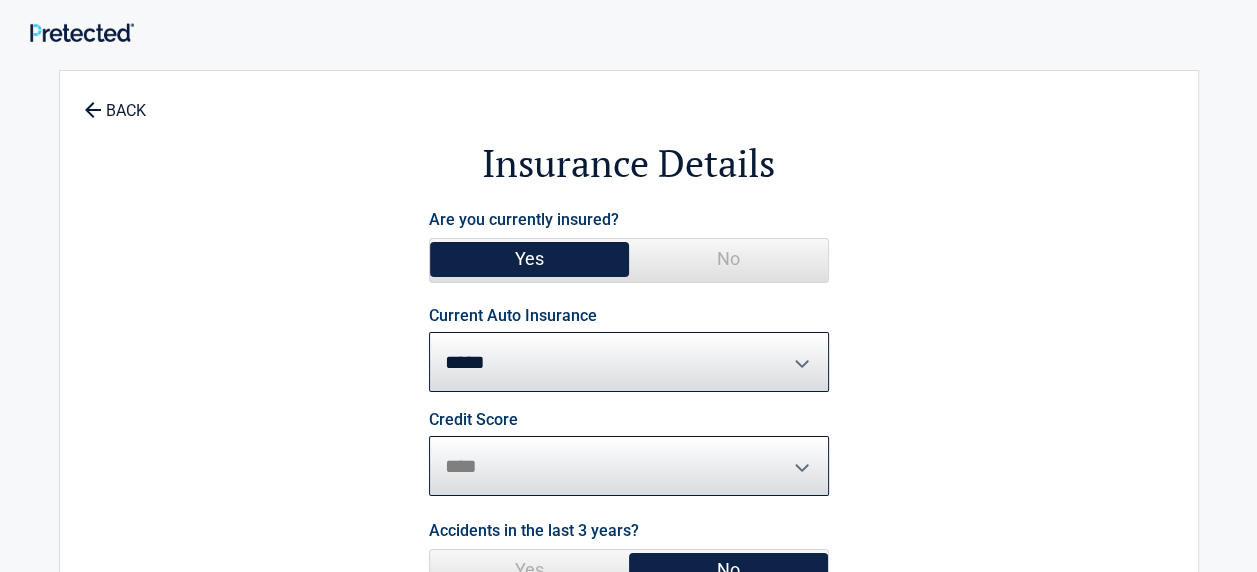 click on "*********
****
*******
****" at bounding box center (629, 466) 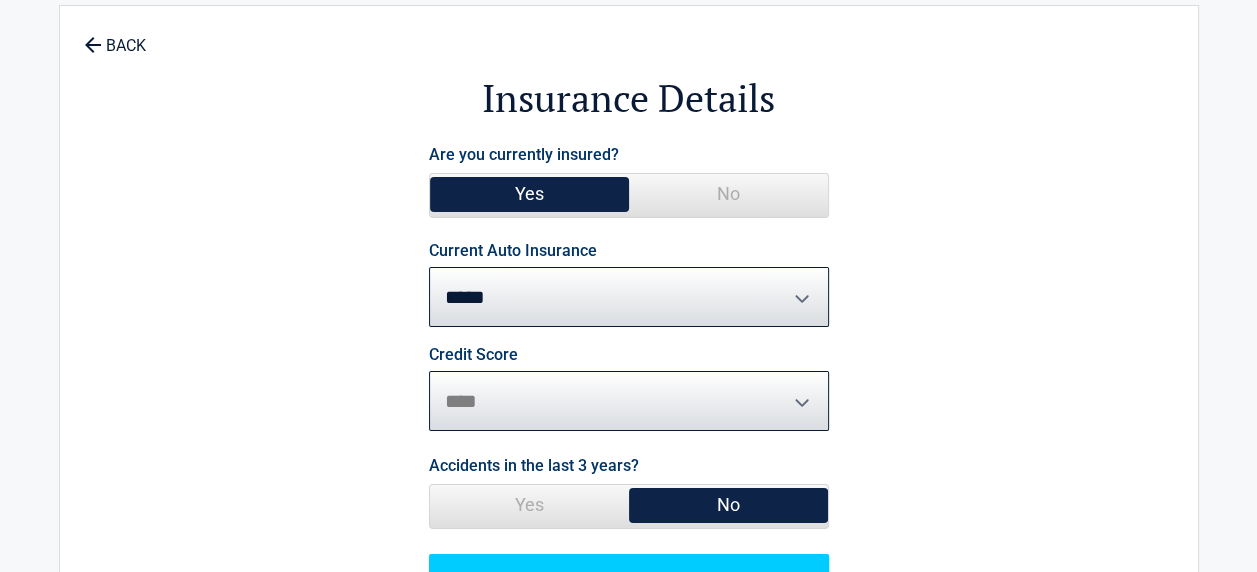scroll, scrollTop: 300, scrollLeft: 0, axis: vertical 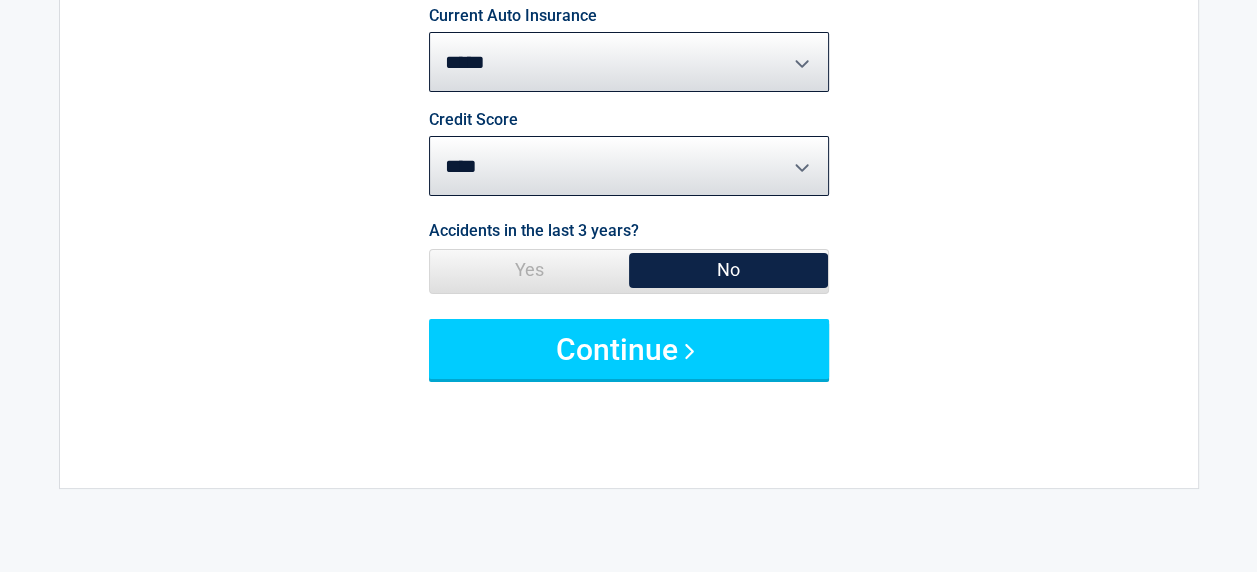 click on "Yes" at bounding box center [529, 270] 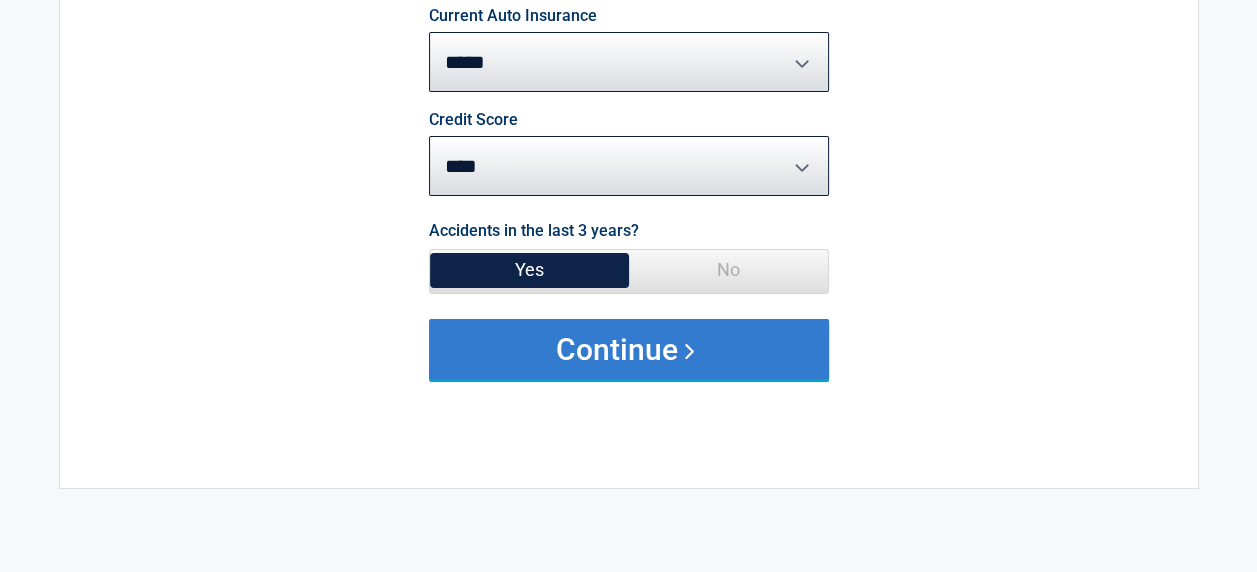click on "Continue" at bounding box center [629, 349] 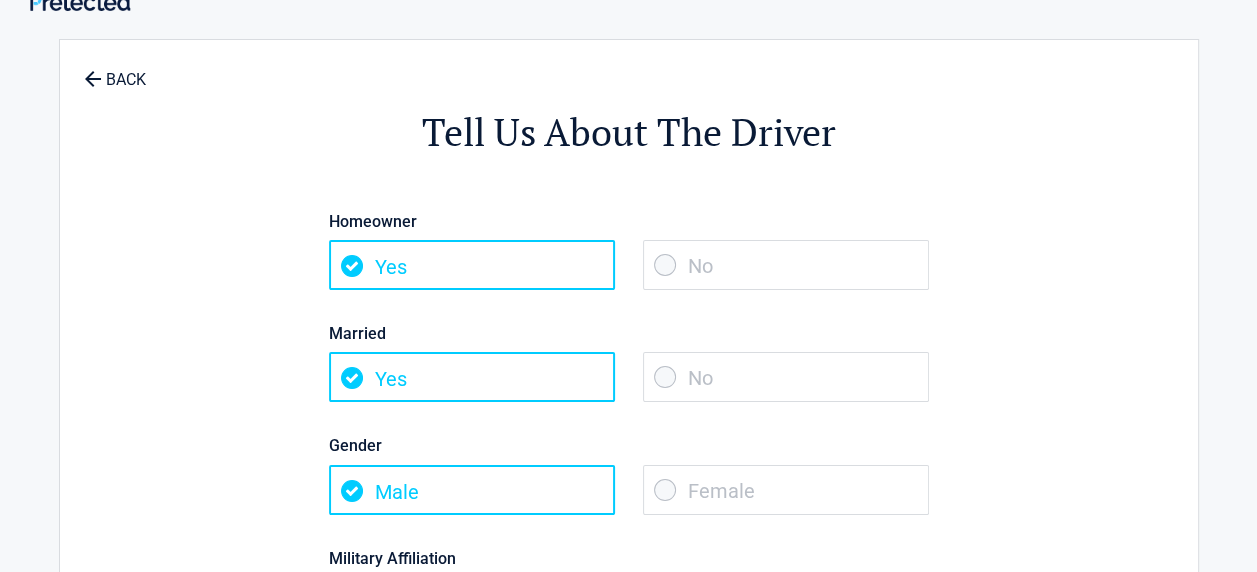 scroll, scrollTop: 0, scrollLeft: 0, axis: both 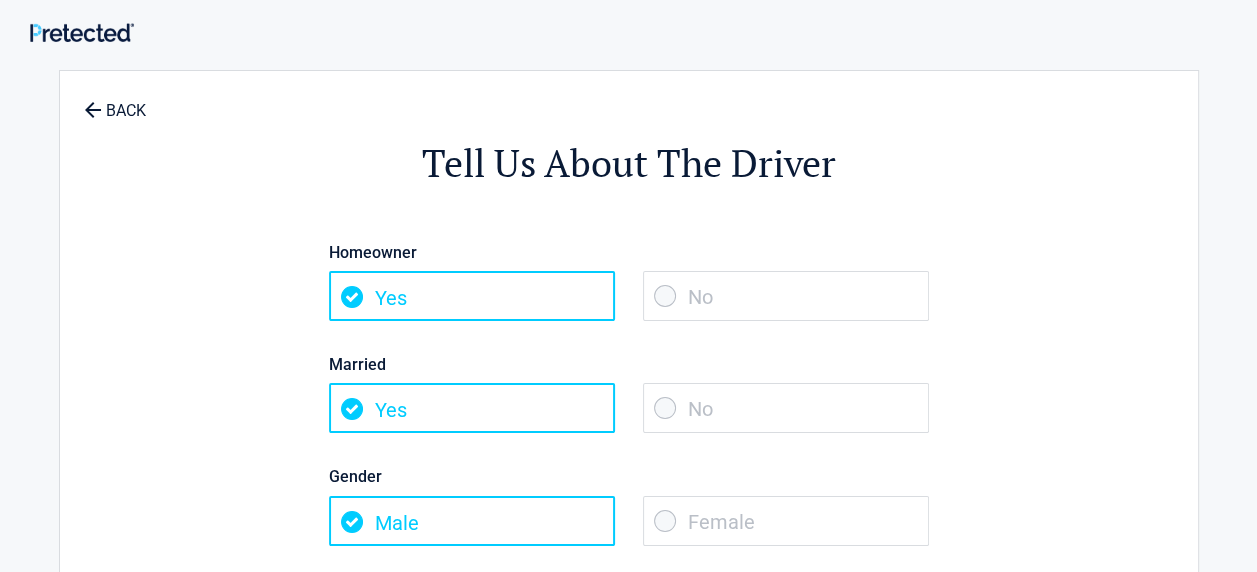 click on "Yes" at bounding box center [472, 296] 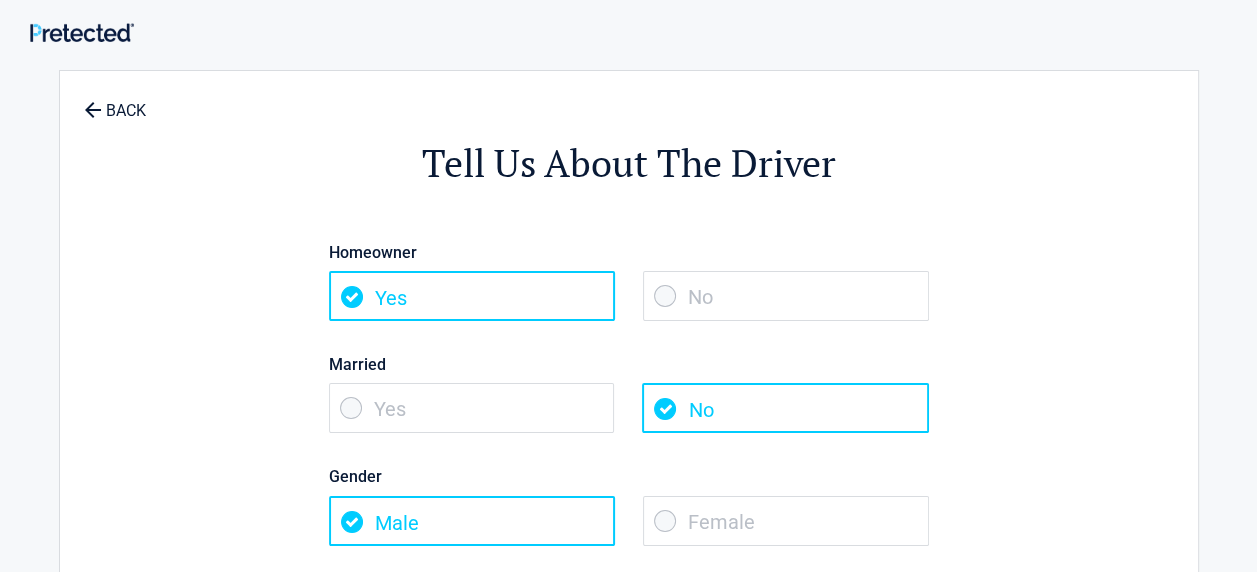 click on "Female" at bounding box center (786, 521) 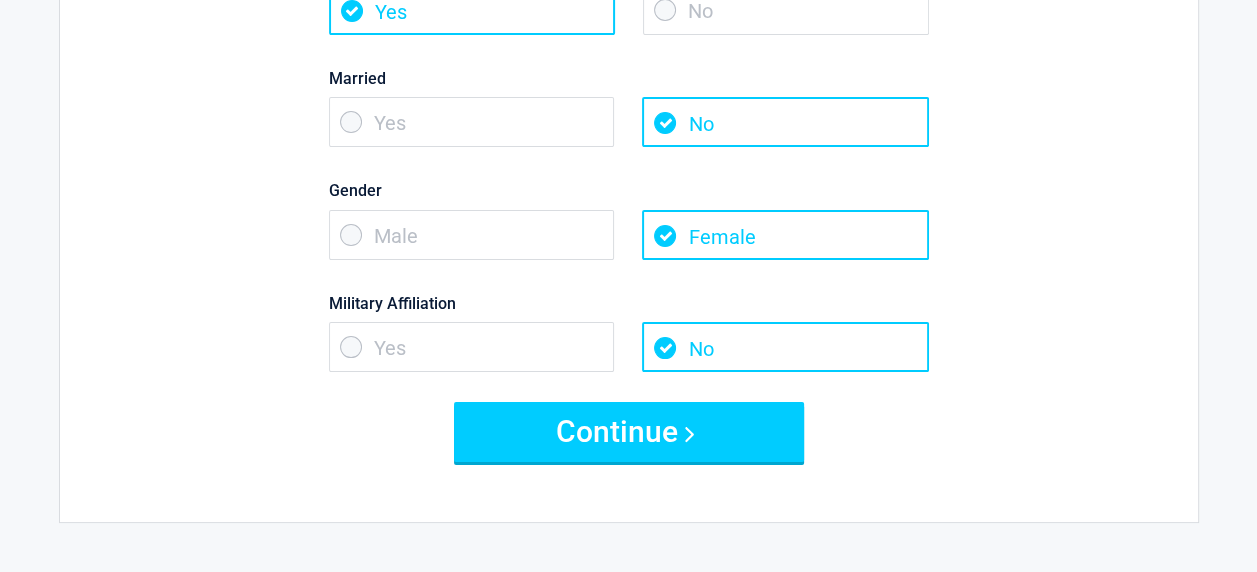 scroll, scrollTop: 300, scrollLeft: 0, axis: vertical 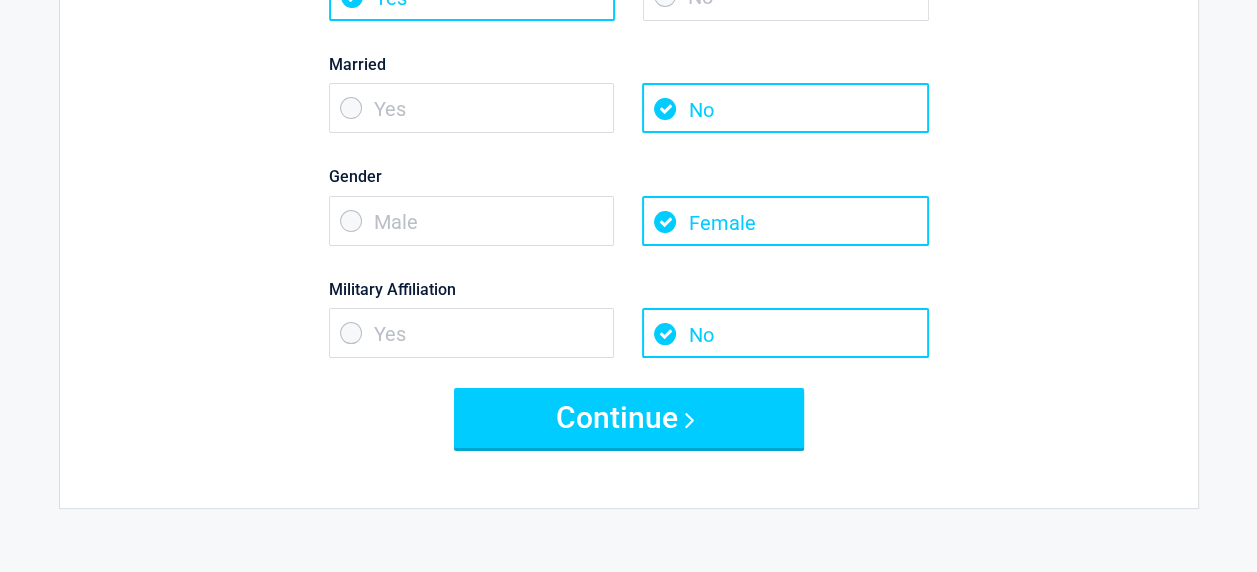 click on "No" at bounding box center [785, 333] 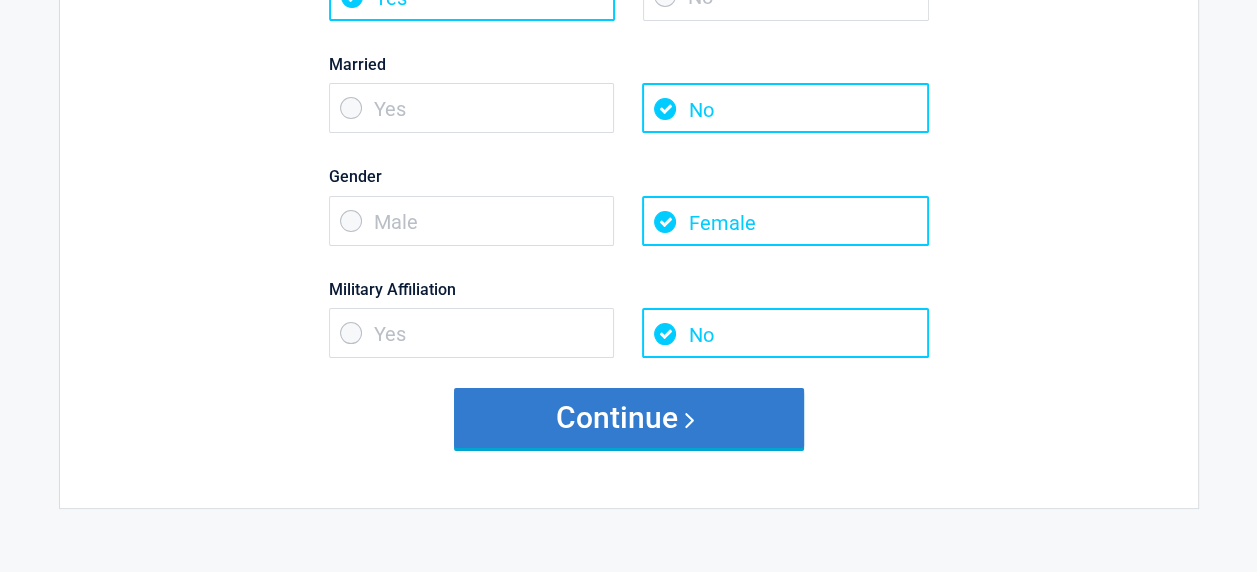 click on "Continue" at bounding box center (629, 418) 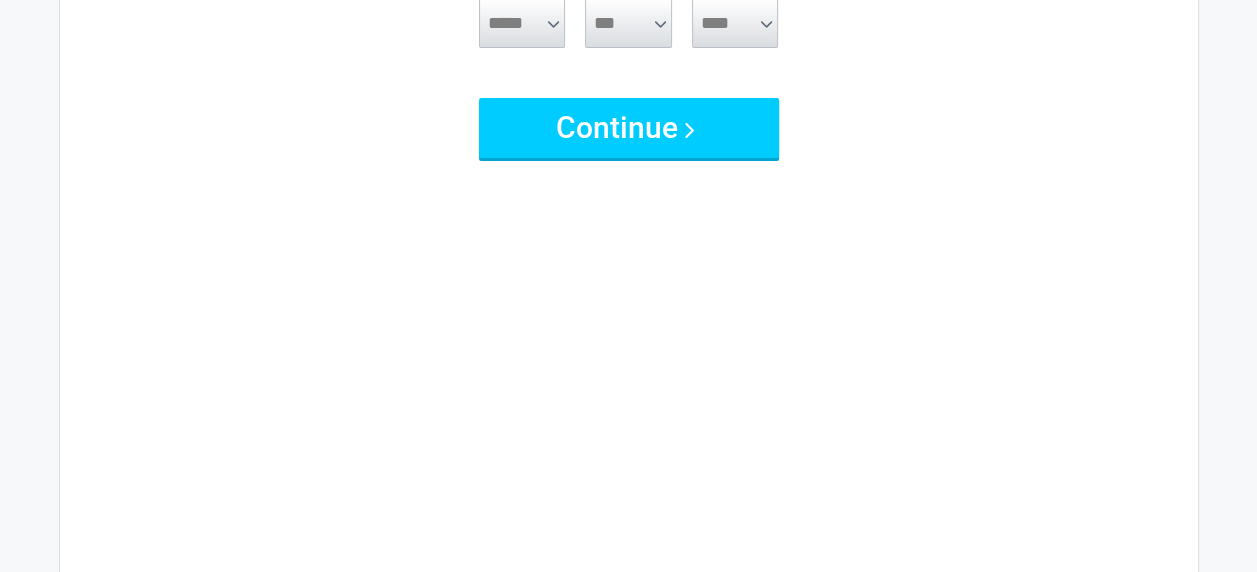 scroll, scrollTop: 0, scrollLeft: 0, axis: both 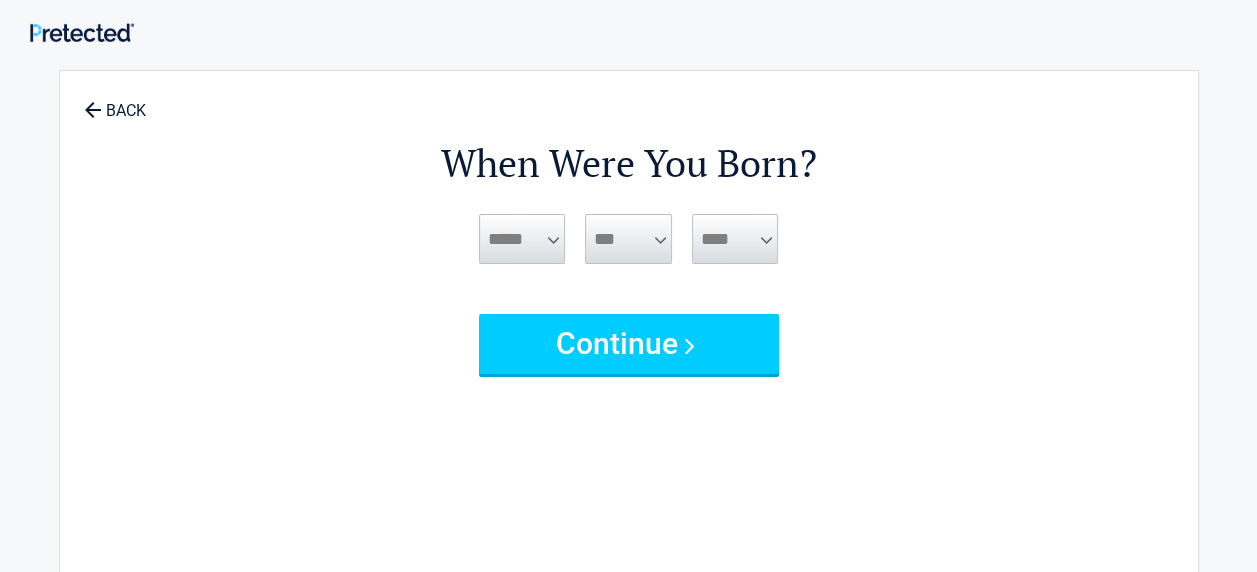 click on "*****
***
***
***
***
***
***
***
***
***
***
***
***" at bounding box center [522, 239] 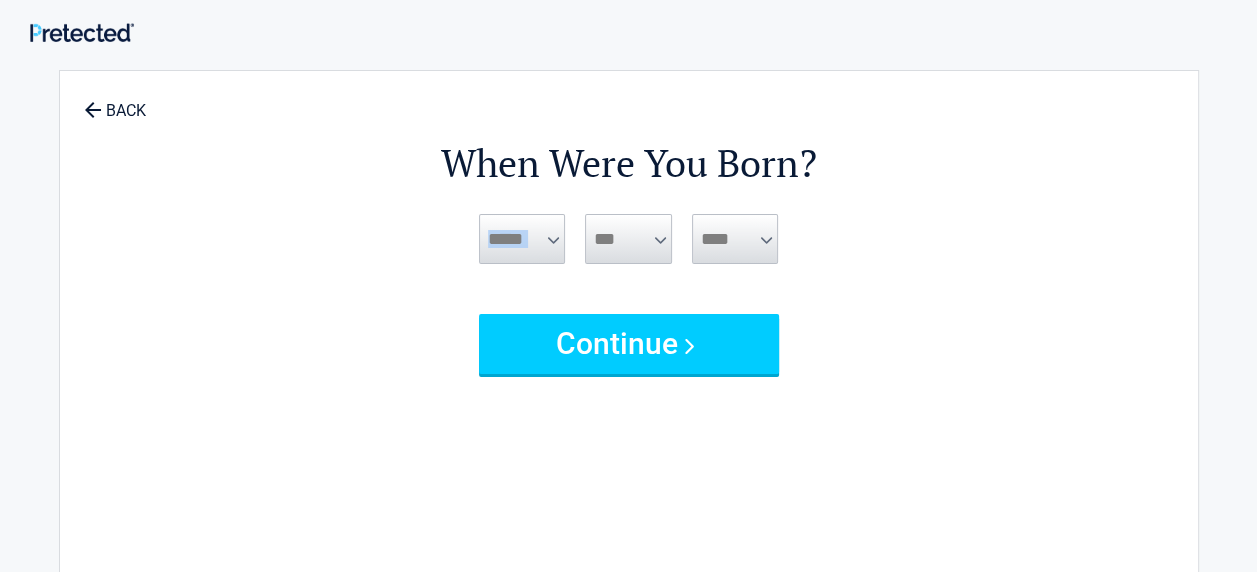 click on "*****
***
***
***
***
***
***
***
***
***
***
***
***" at bounding box center [522, 239] 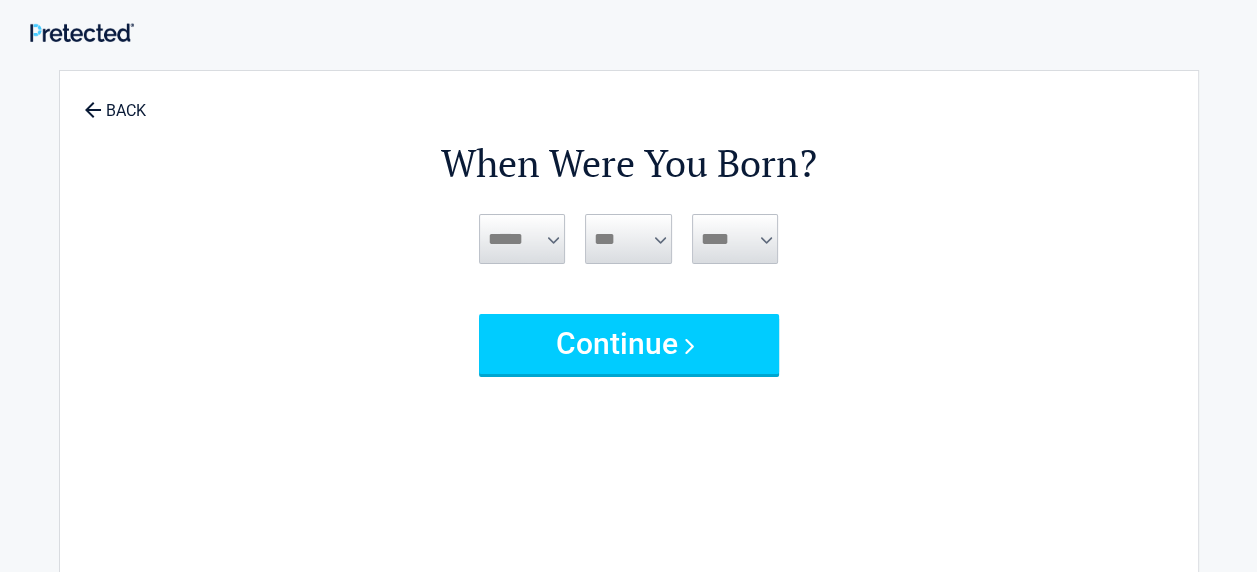 click on "*****
***
***
***
***
***
***
***
***
***
***
***
***" at bounding box center (522, 239) 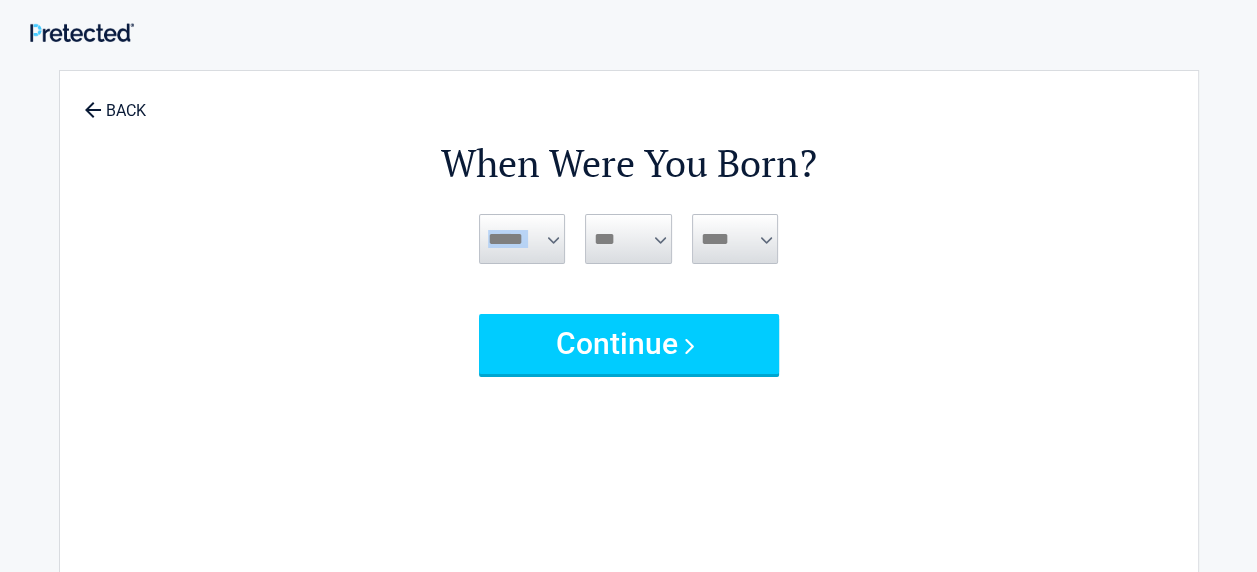 click on "*****
***
***
***
***
***
***
***
***
***
***
***
***" at bounding box center (522, 239) 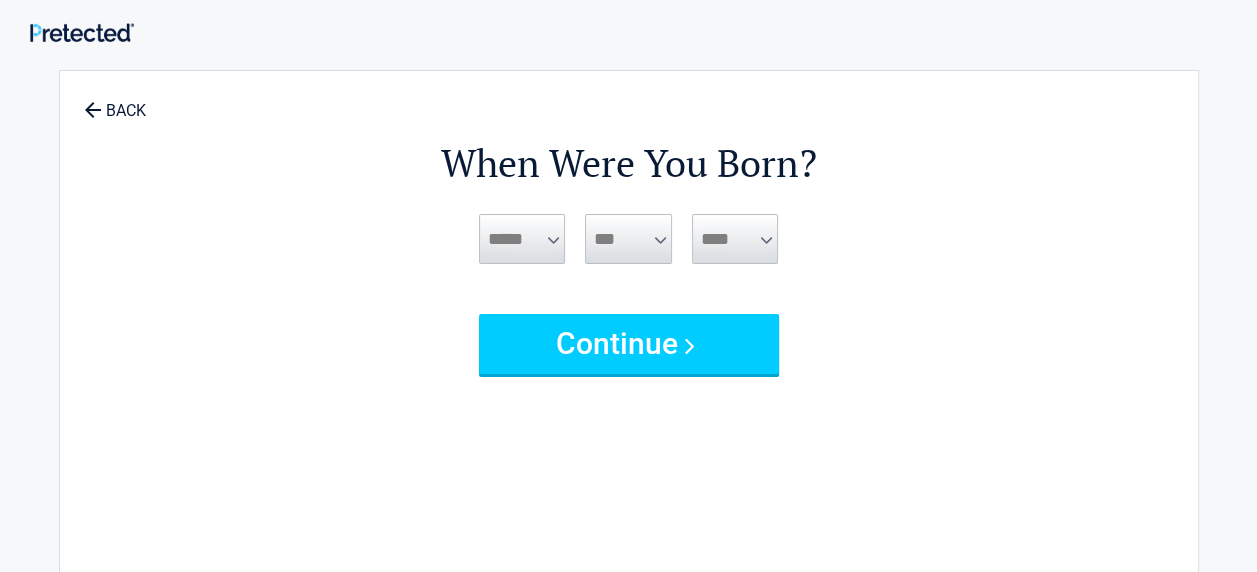 click on "When Were You Born?" at bounding box center (629, 163) 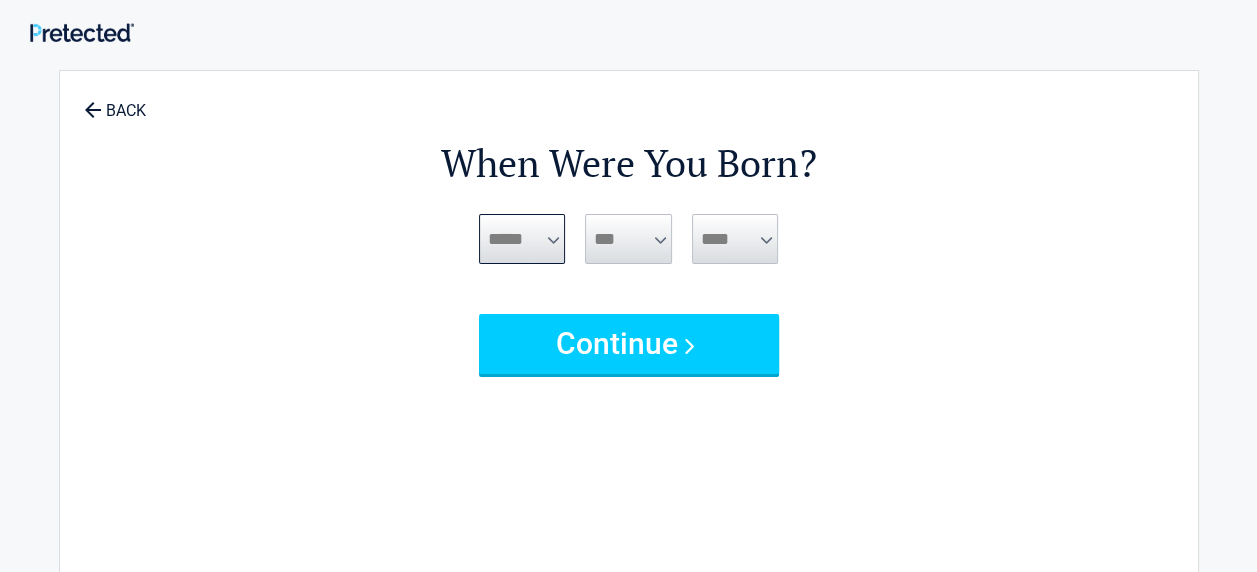 click on "*****
***
***
***
***
***
***
***
***
***
***
***
***" at bounding box center [522, 239] 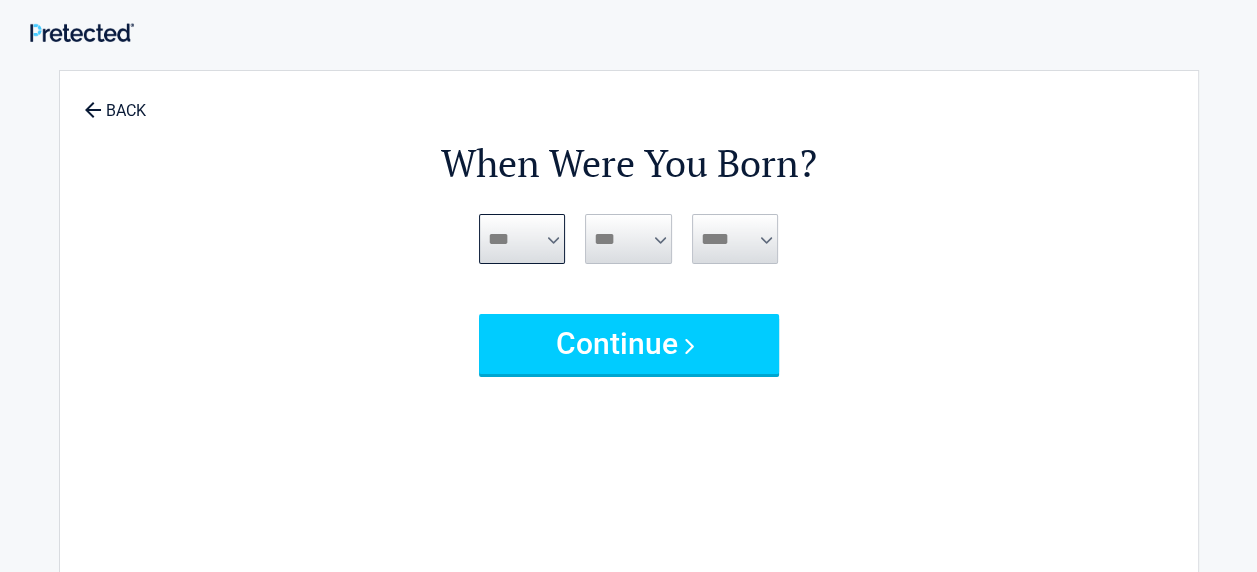 click on "*****
***
***
***
***
***
***
***
***
***
***
***
***" at bounding box center (522, 239) 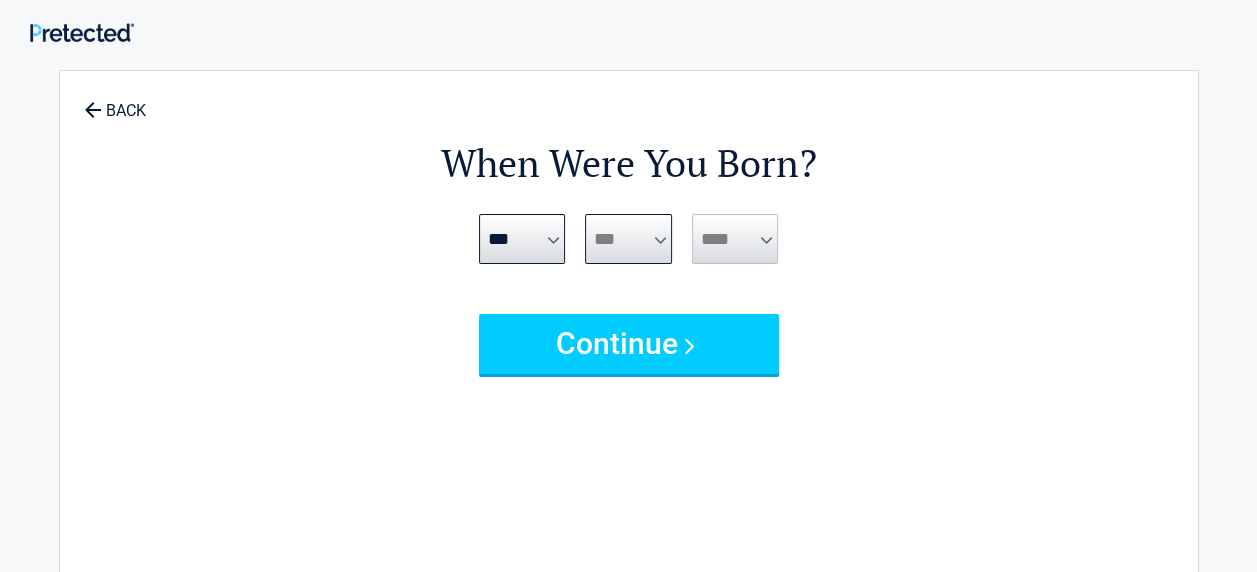 click on "*** * * * * * * * * * ** ** ** ** ** ** ** ** ** ** ** ** ** ** ** ** ** ** ** ** **" at bounding box center (628, 239) 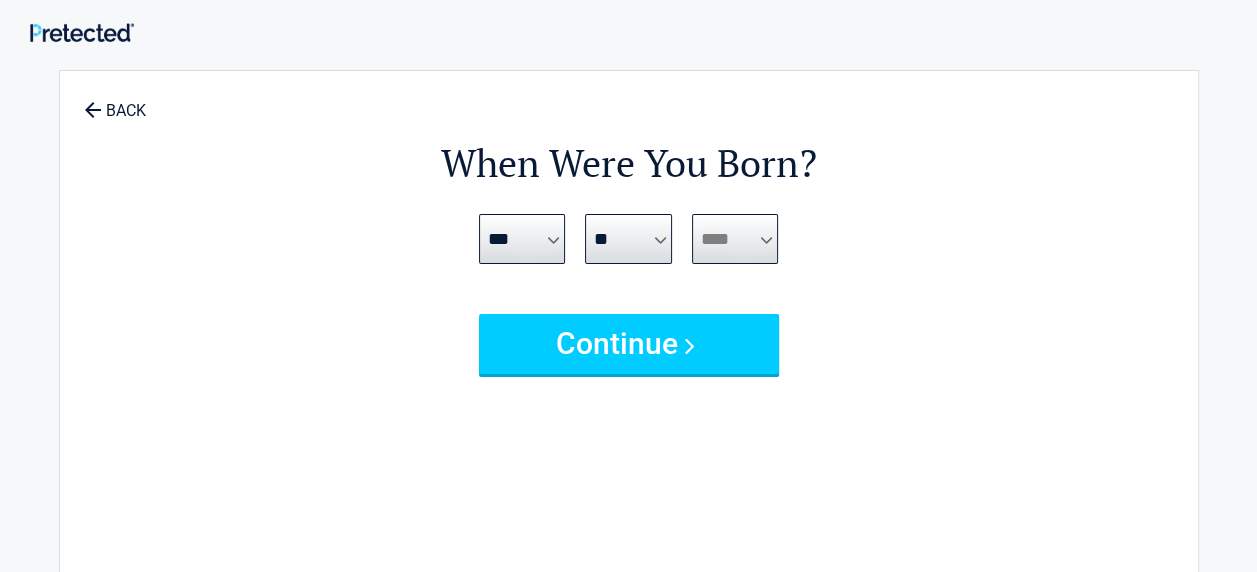 click on "****
****
****
****
****
****
****
****
****
****
****
****
****
****
****
****
****
****
****
****
****
****
****
****
****
****
****
****
****
****
****
****
****
****
****
****
****
****
****
****
****
****
****
****
****
****
****
****
****
****
****
****
****
****
****
****
****
****
****
****
****
****
****
****" at bounding box center (735, 239) 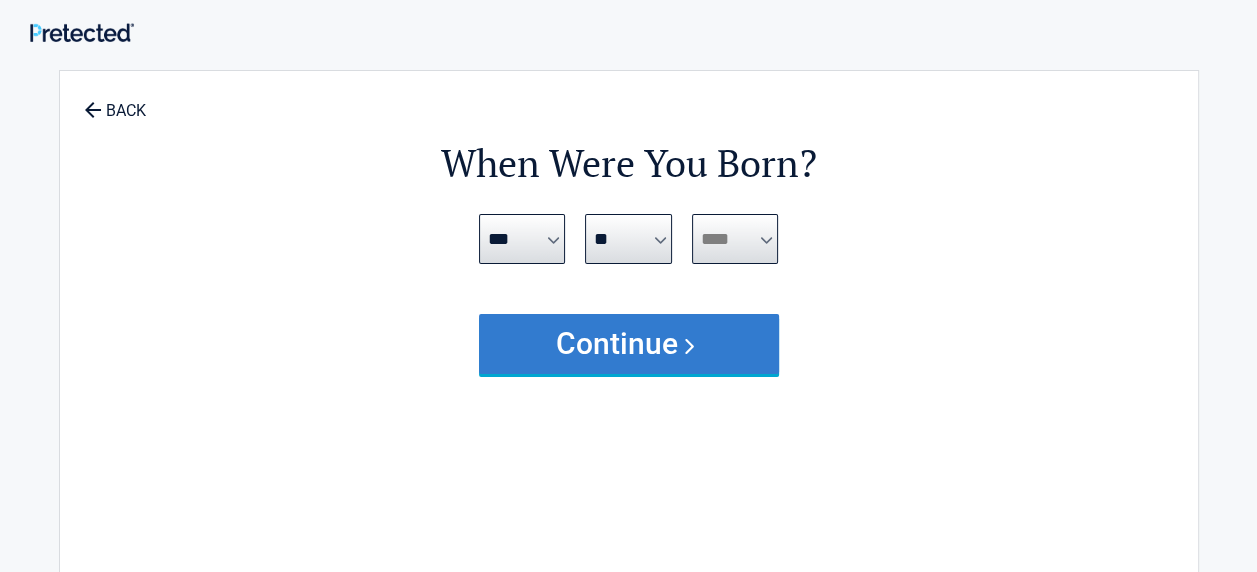 select on "****" 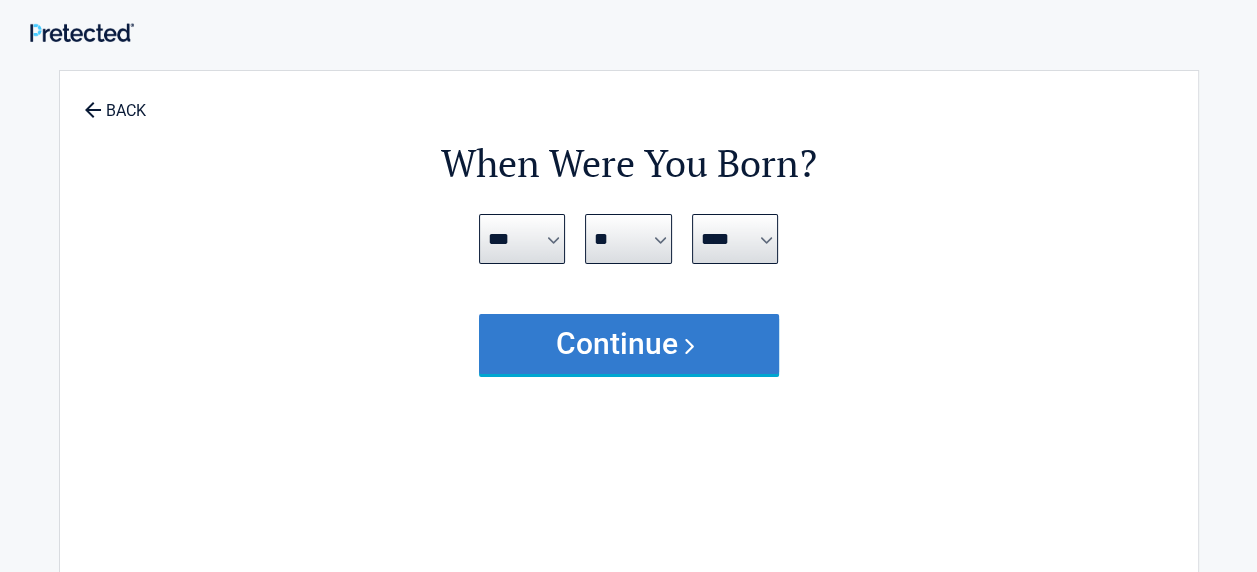 click on "Continue" at bounding box center (629, 344) 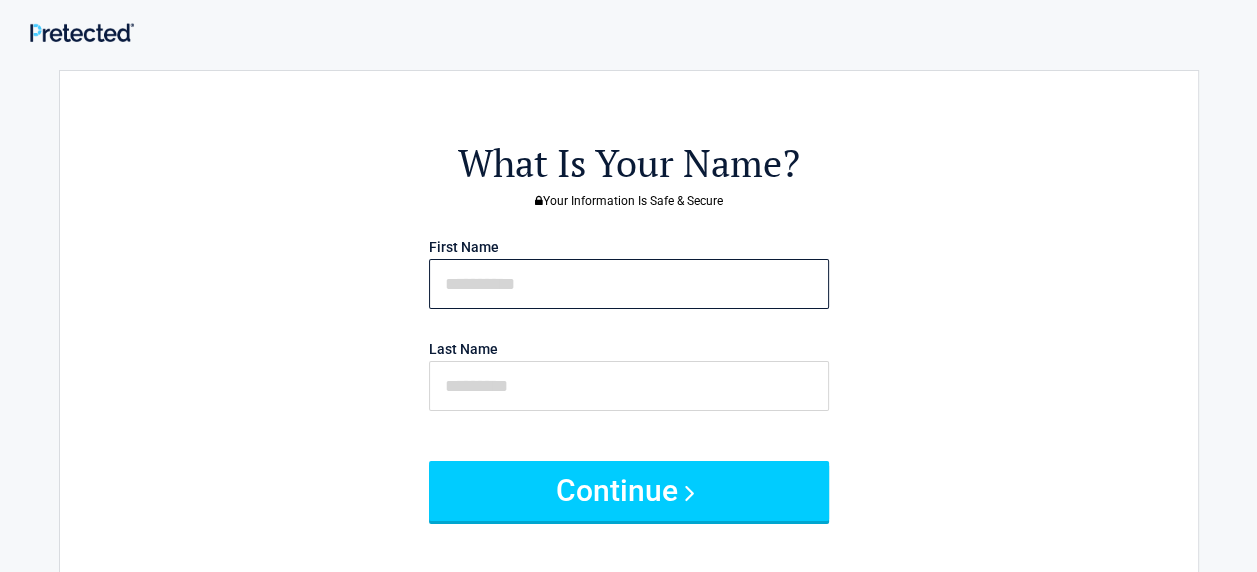 click at bounding box center [629, 284] 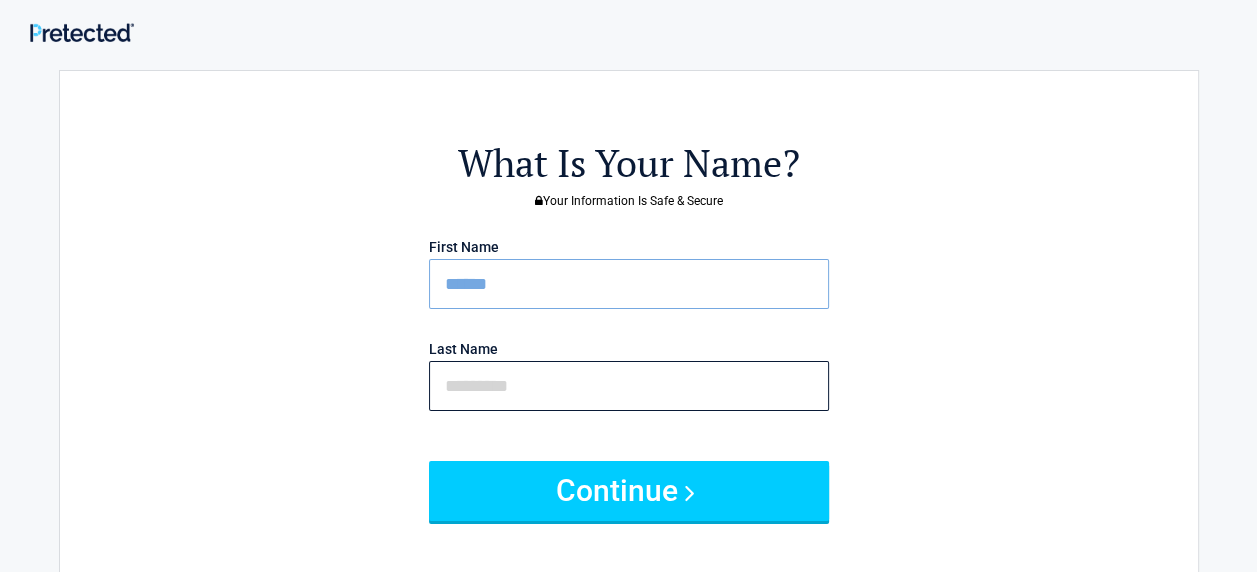 click at bounding box center (629, 386) 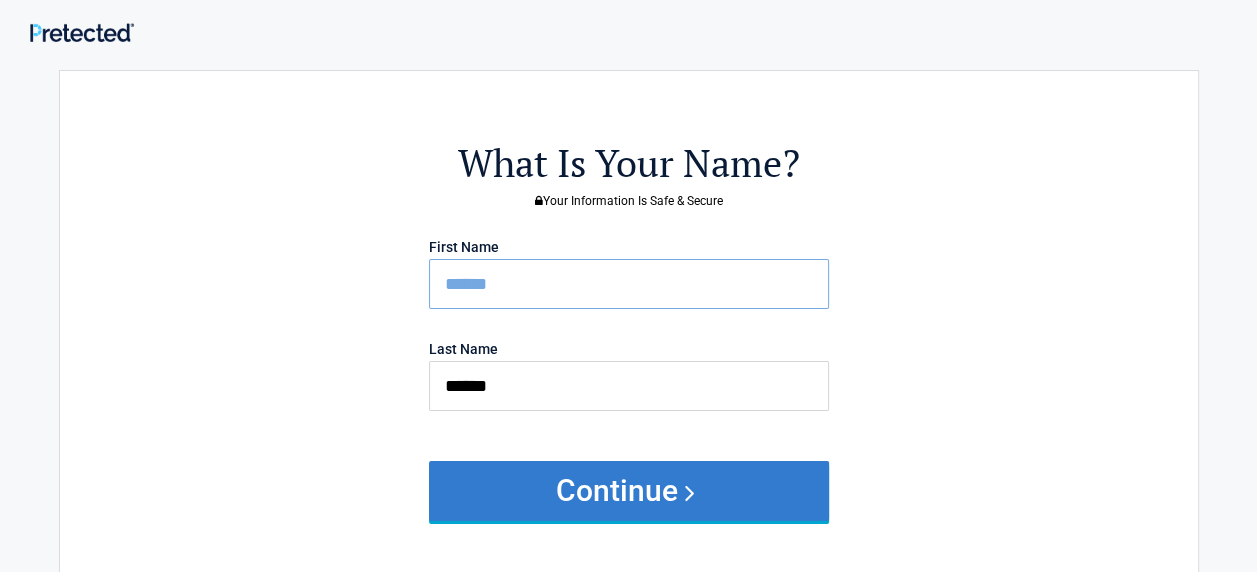 click on "Continue" at bounding box center [629, 491] 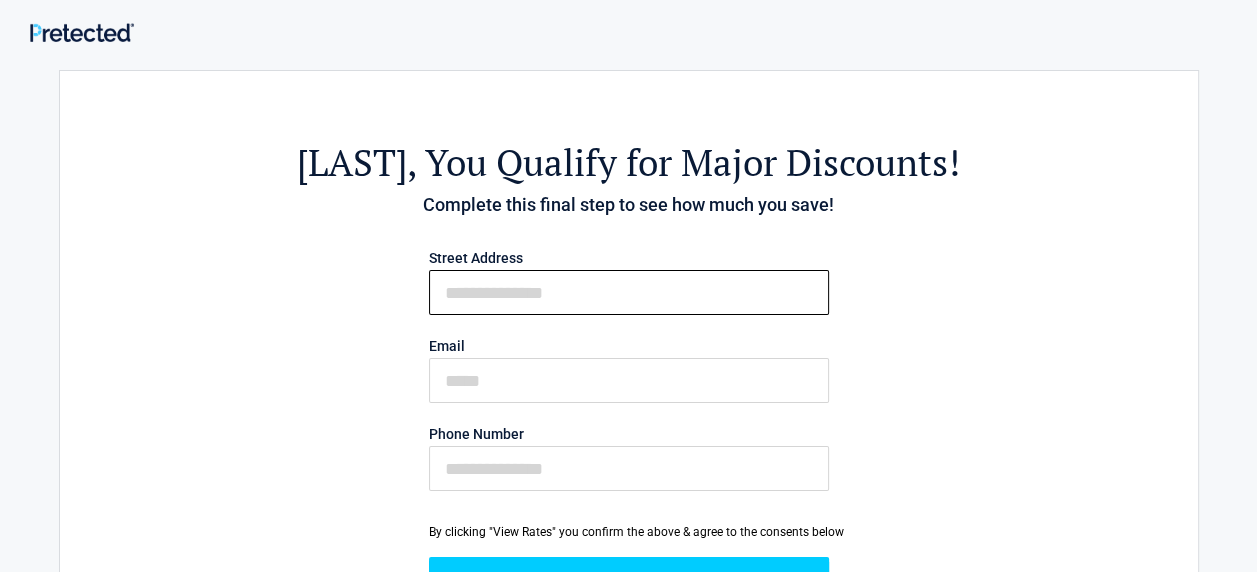 click on "First Name" at bounding box center [629, 292] 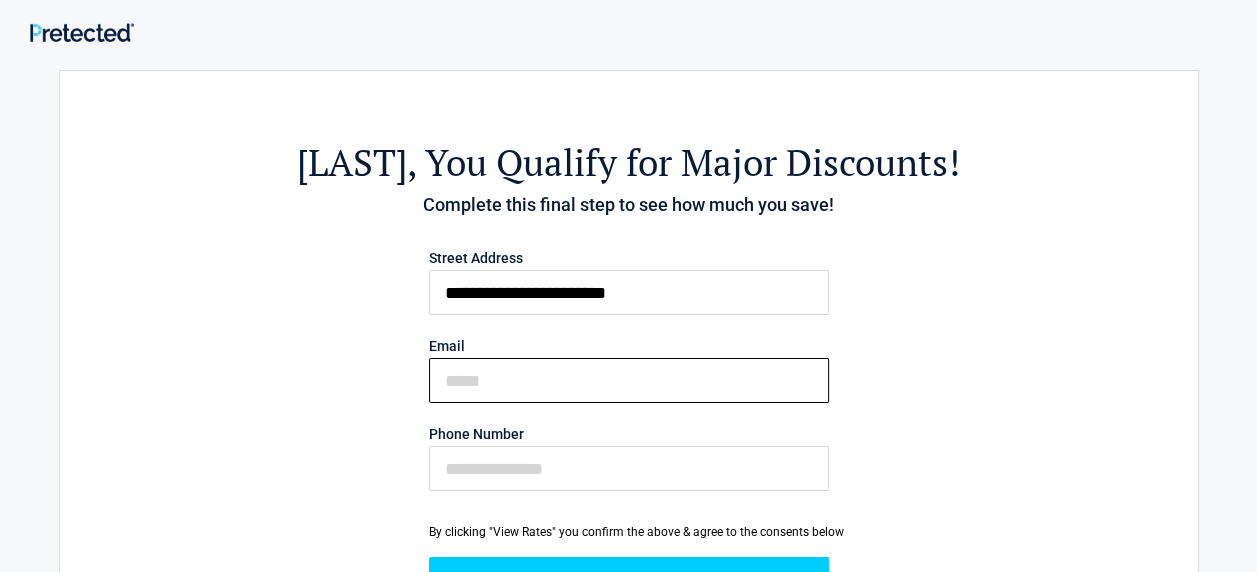 type on "**********" 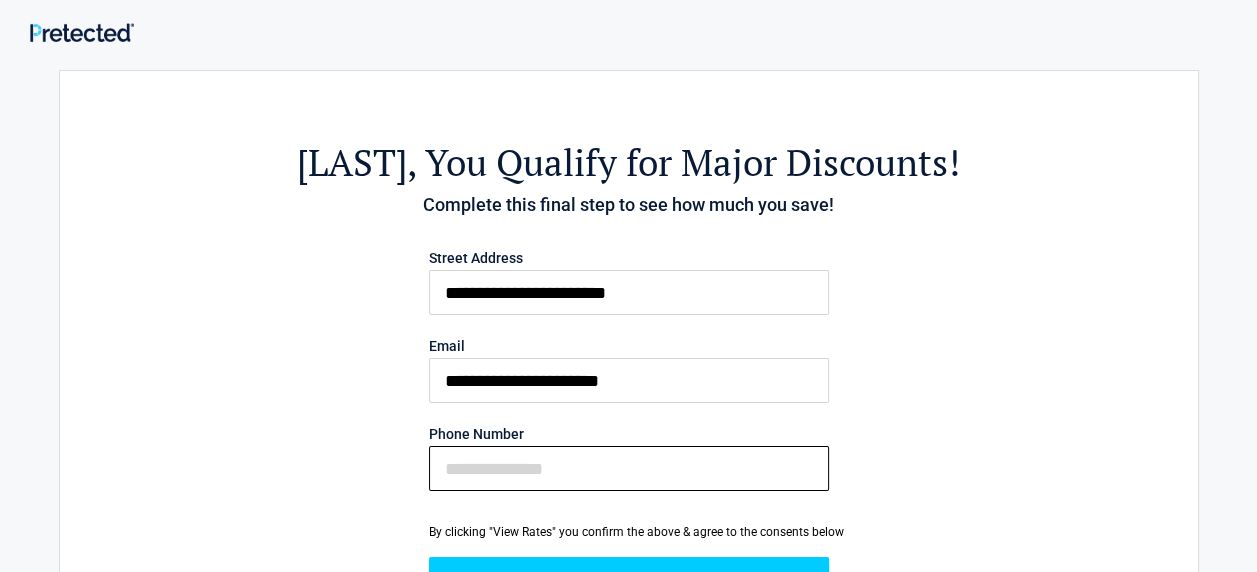 type on "**********" 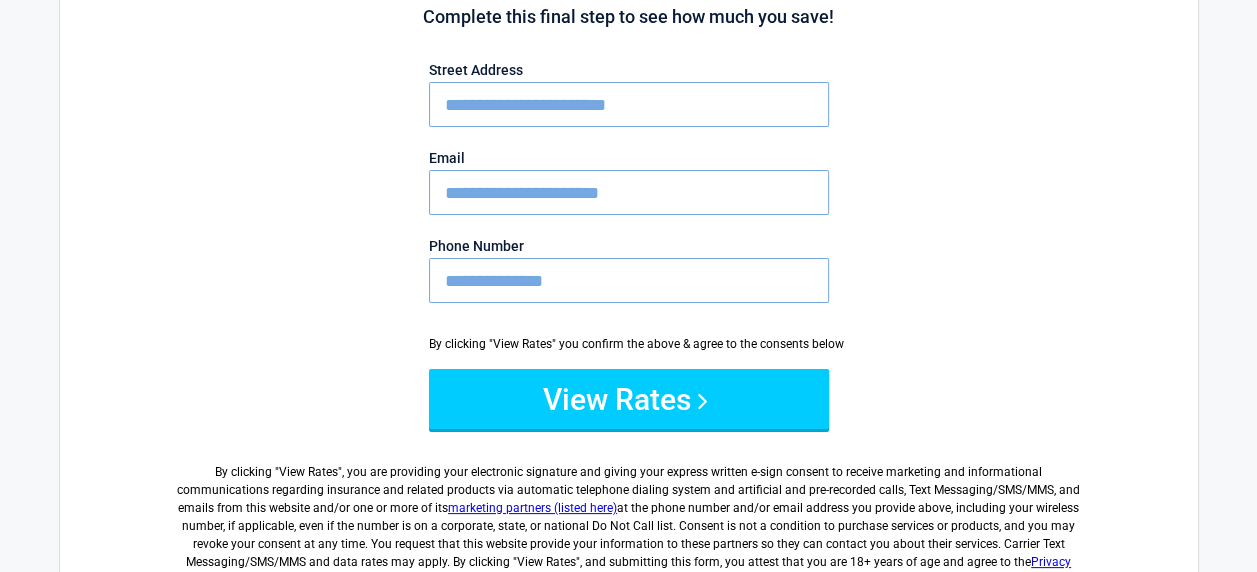 scroll, scrollTop: 200, scrollLeft: 0, axis: vertical 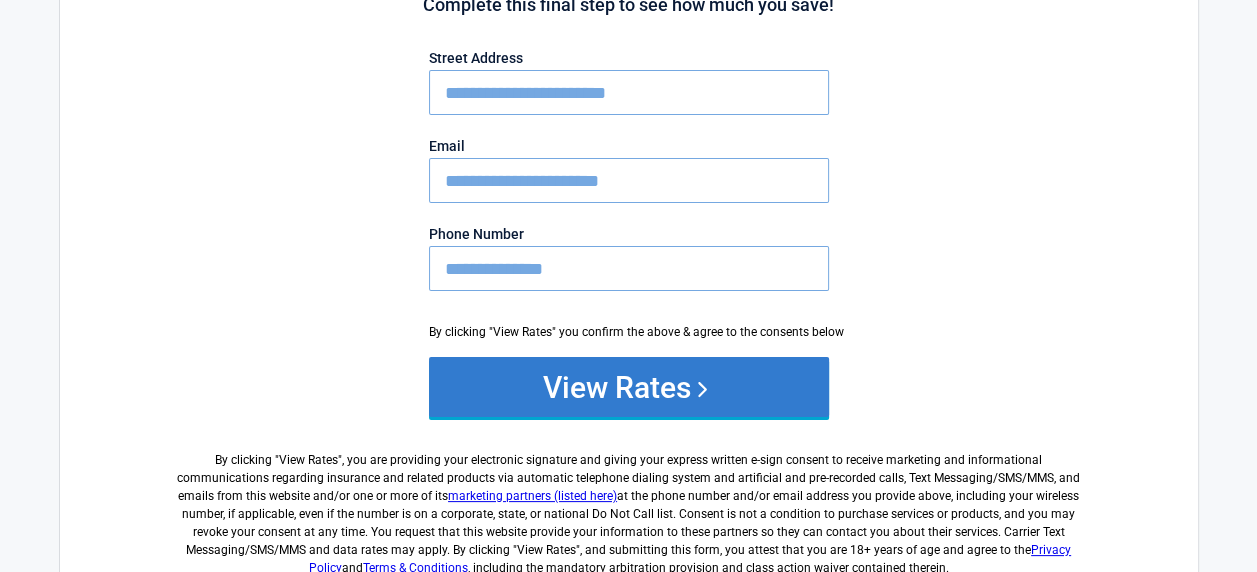 click on "View Rates" at bounding box center (629, 387) 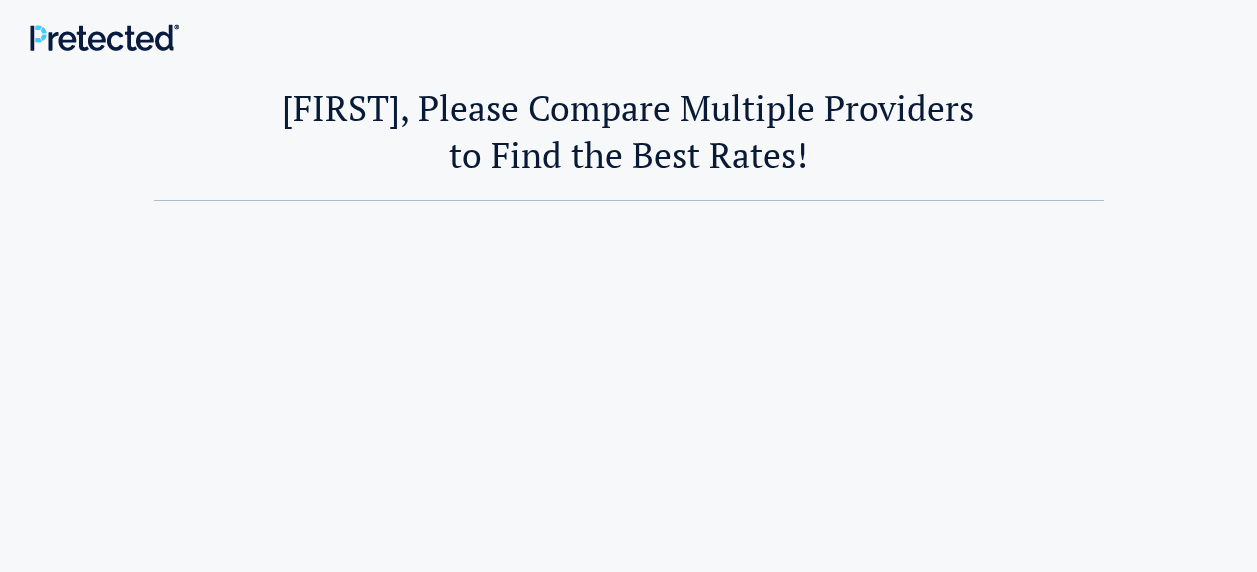 scroll, scrollTop: 0, scrollLeft: 0, axis: both 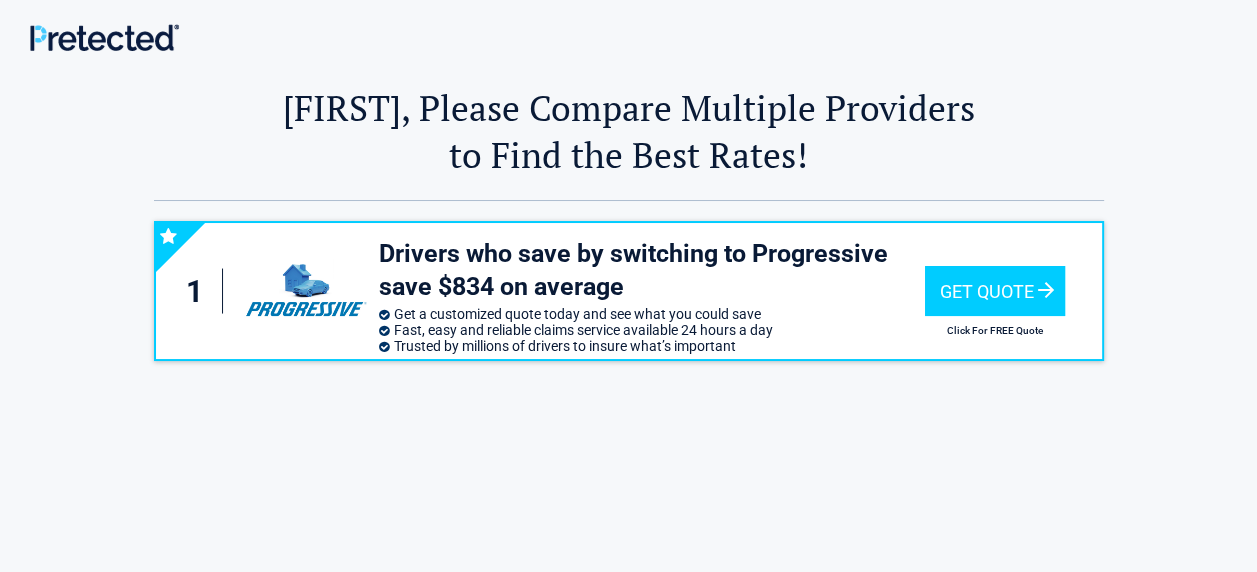 click on "[FIRST], Please Compare Multiple Providers  to Find the Best Rates!
[FIRST], Please Compare Multiple Providers to Find the Best Rates!" at bounding box center (629, 127) 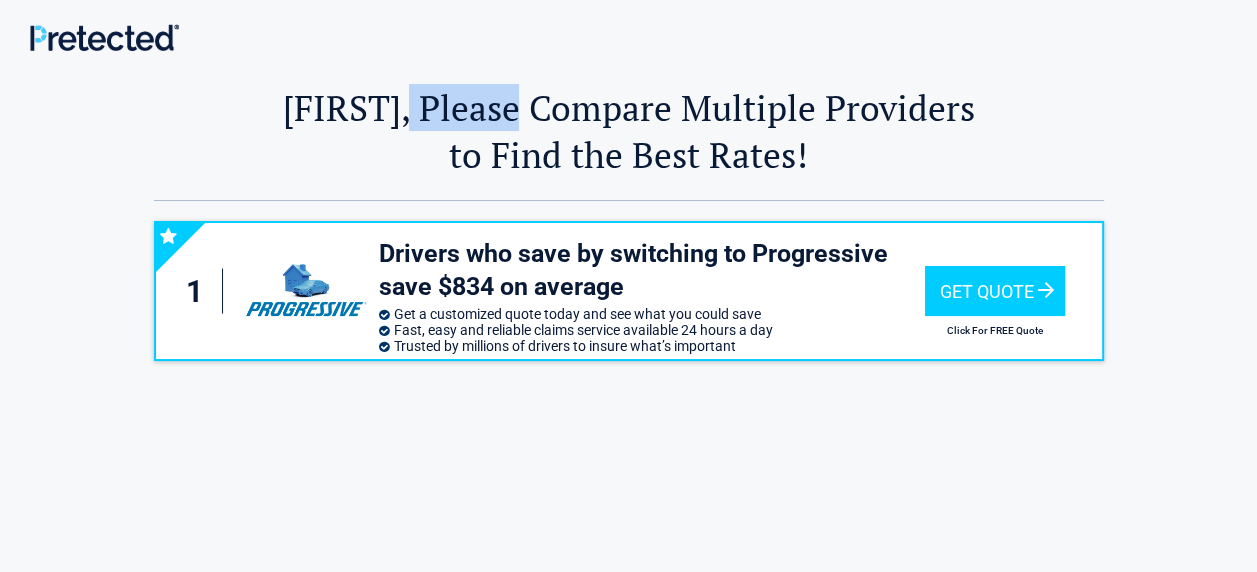 click on "[FIRST], Please Compare Multiple Providers  to Find the Best Rates!
[FIRST], Please Compare Multiple Providers to Find the Best Rates!" at bounding box center [629, 127] 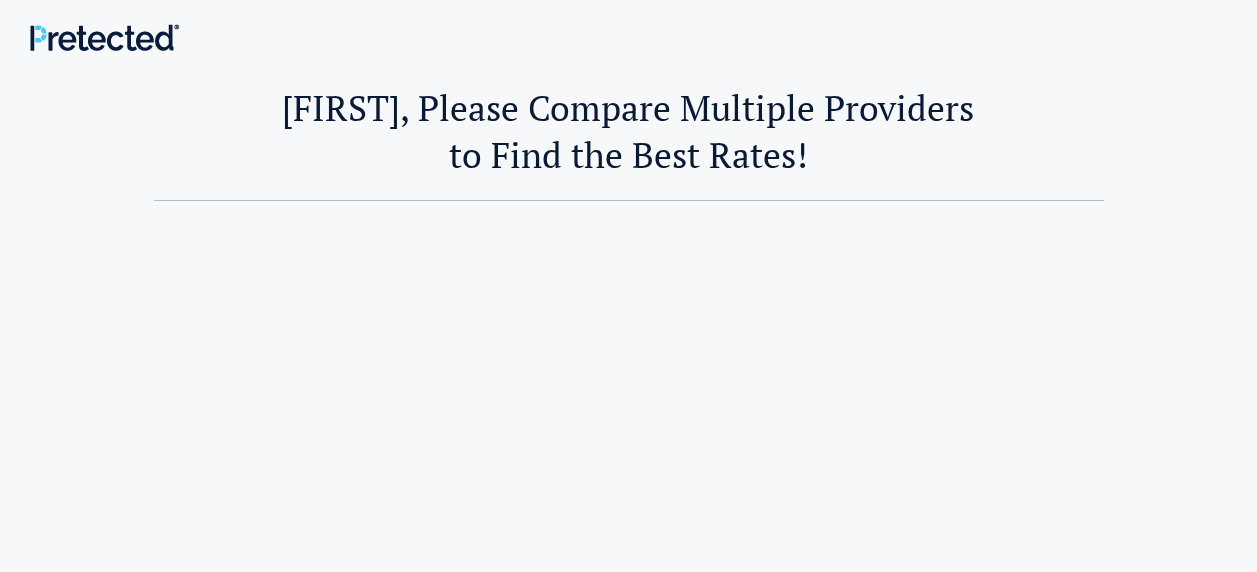scroll, scrollTop: 0, scrollLeft: 0, axis: both 